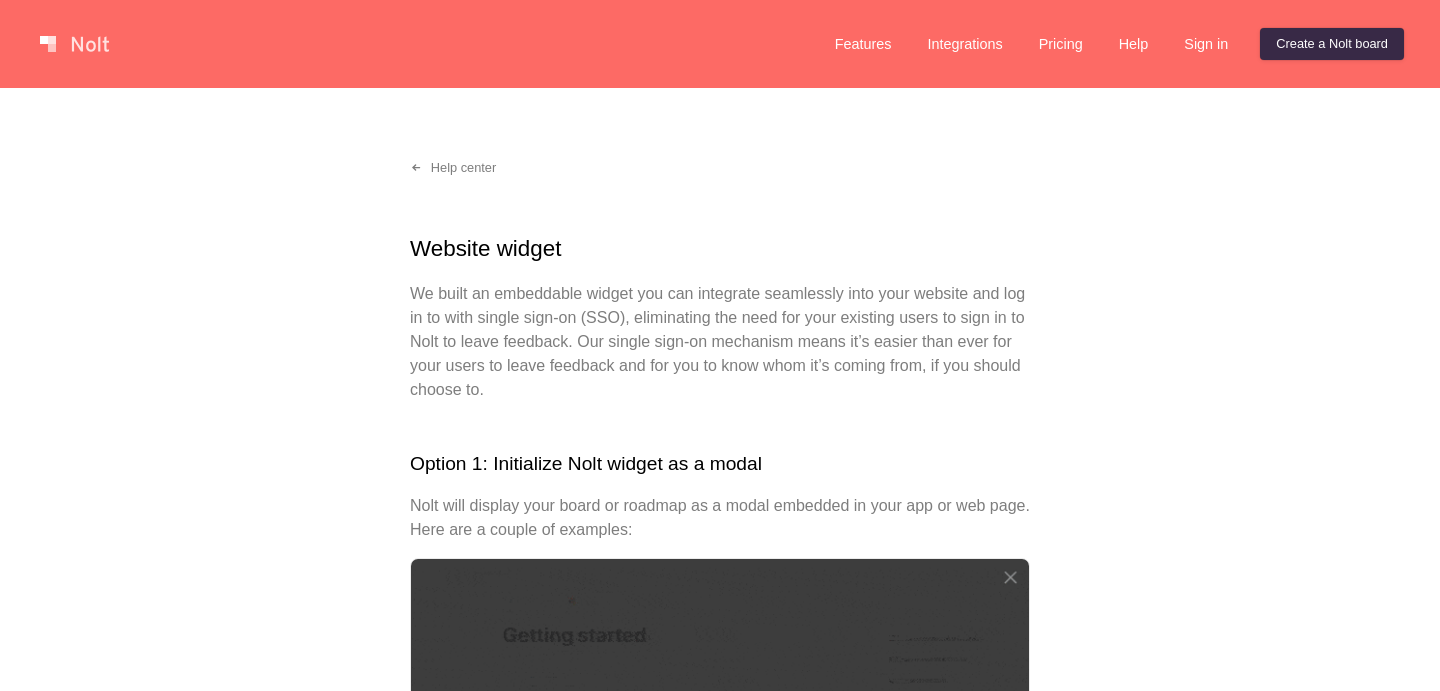 scroll, scrollTop: 0, scrollLeft: 0, axis: both 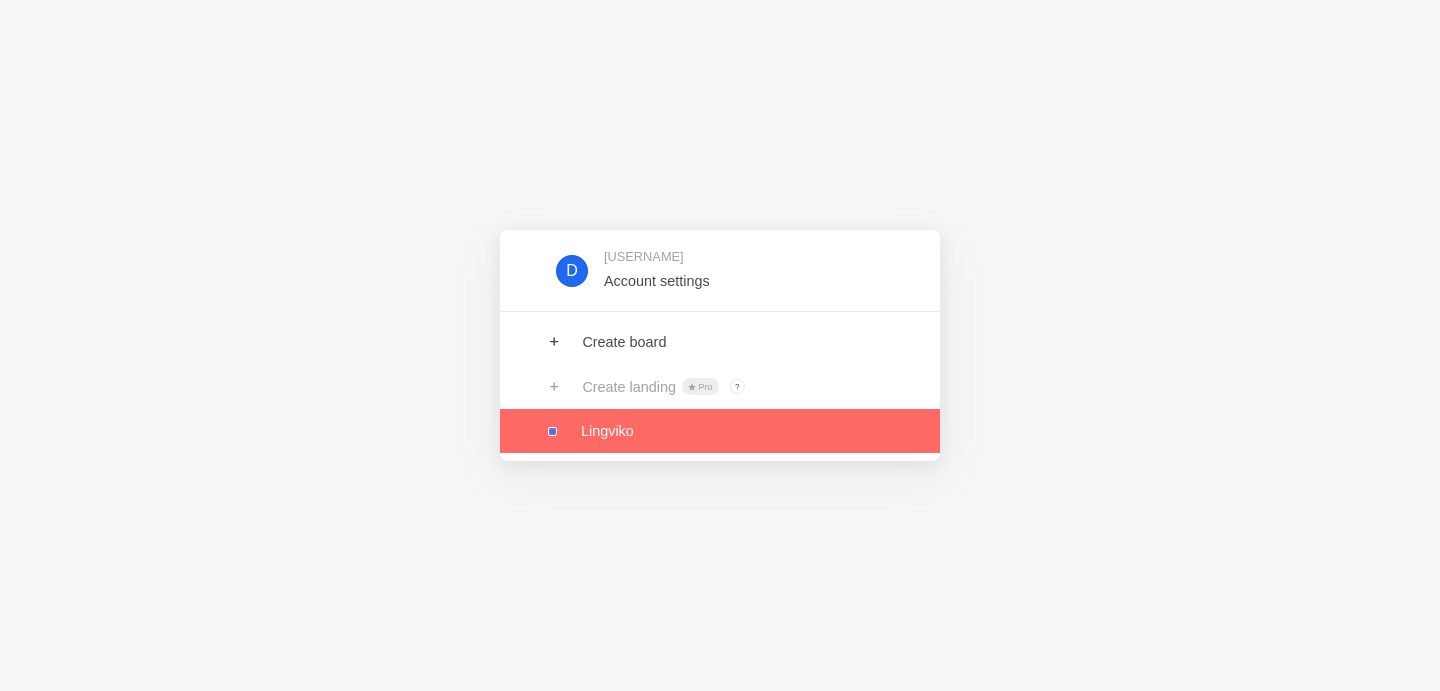 click at bounding box center [720, 431] 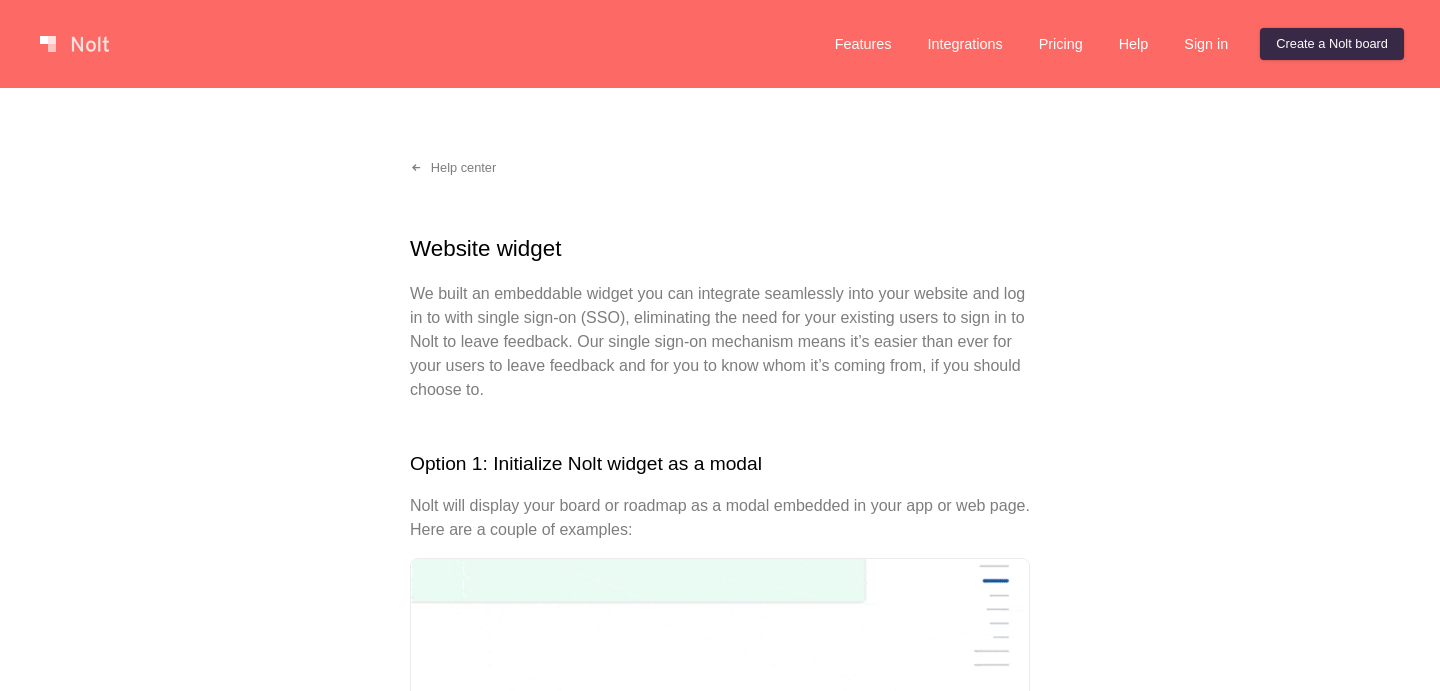 scroll, scrollTop: 0, scrollLeft: 0, axis: both 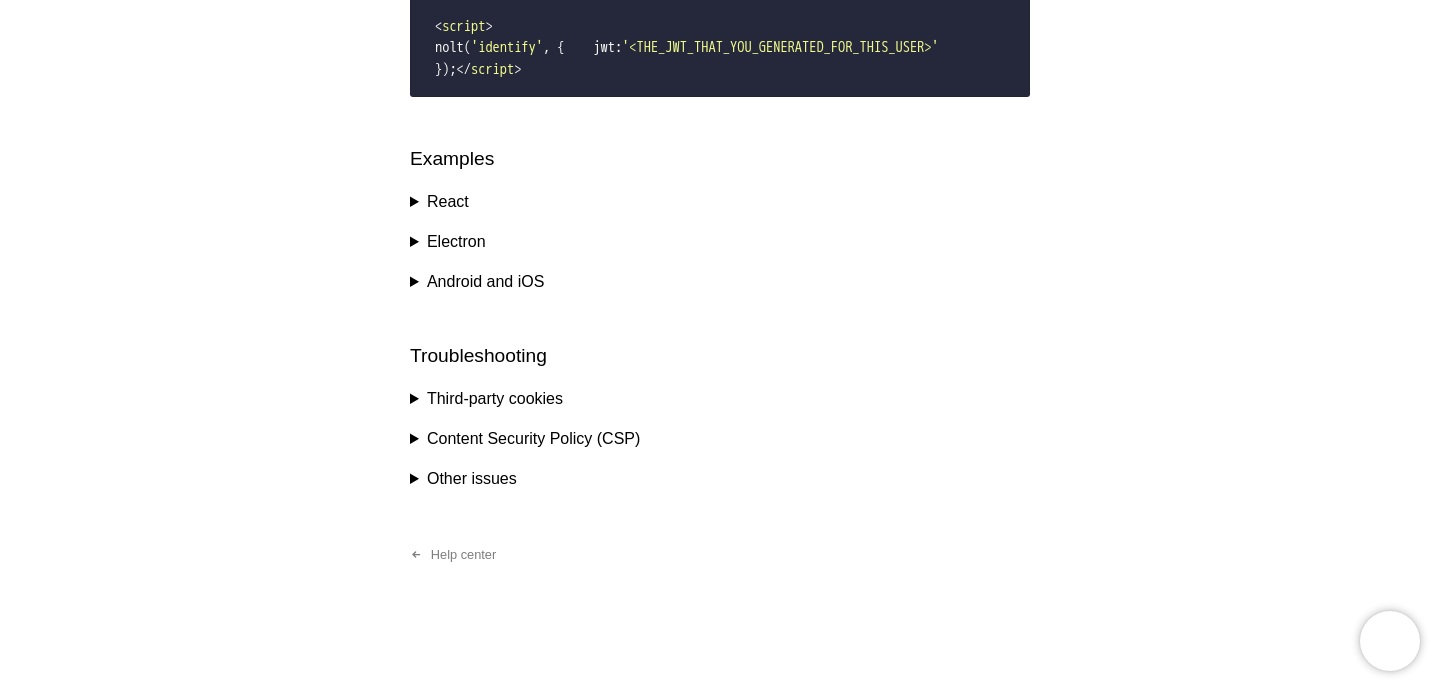 click on "Third-party cookies" at bounding box center (720, 202) 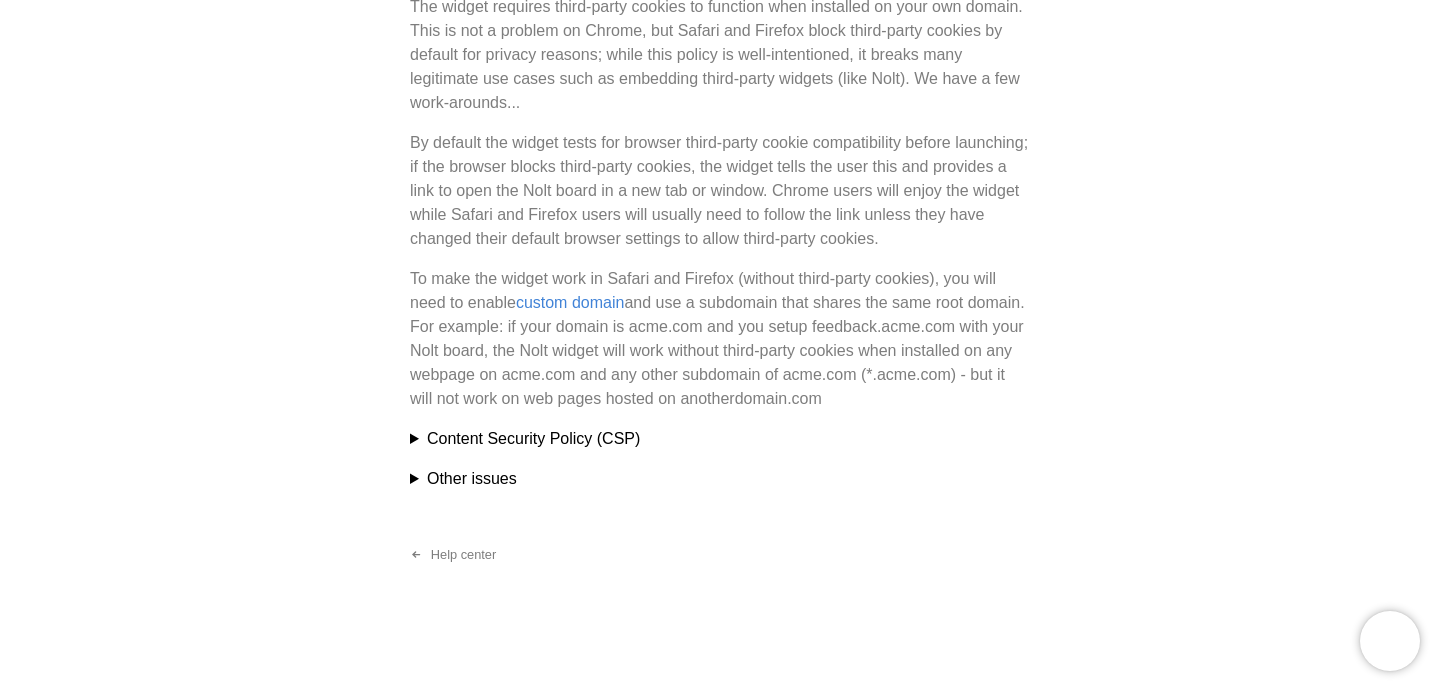 scroll, scrollTop: 3358, scrollLeft: 0, axis: vertical 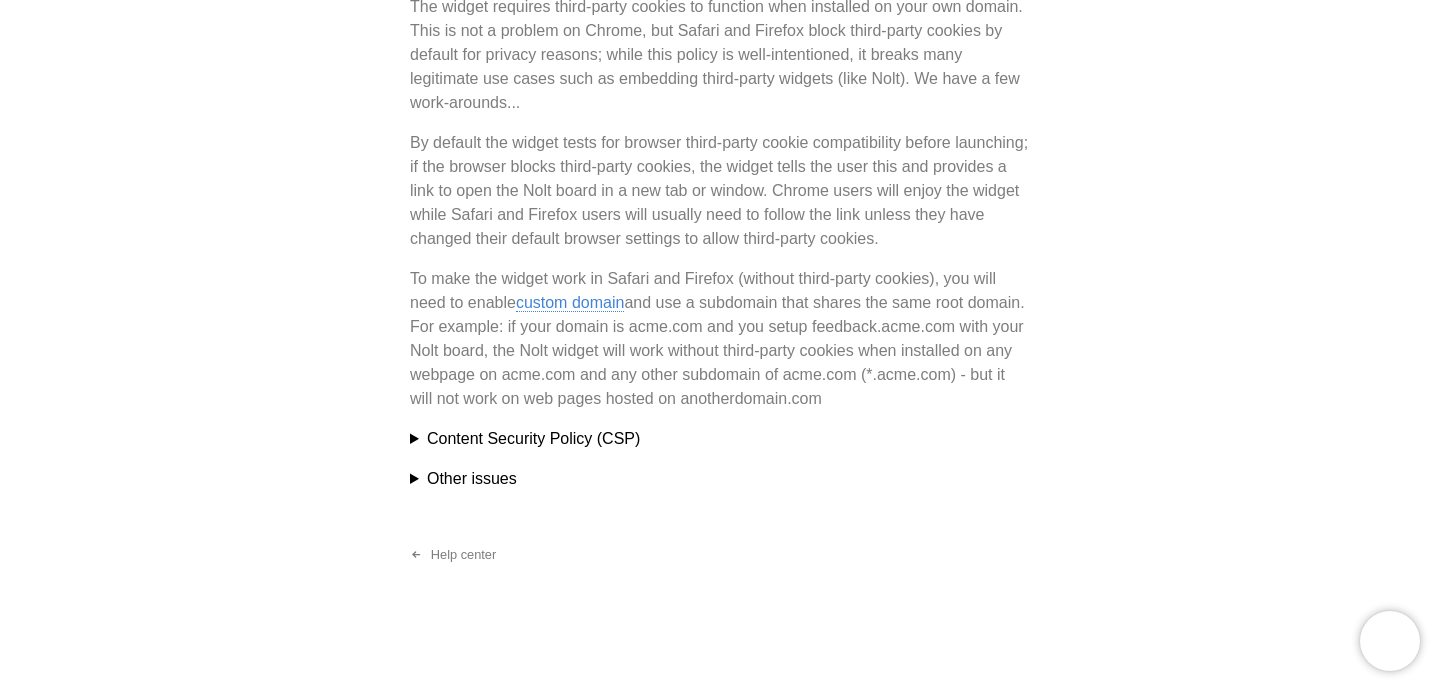 click on "custom domain" at bounding box center [570, 303] 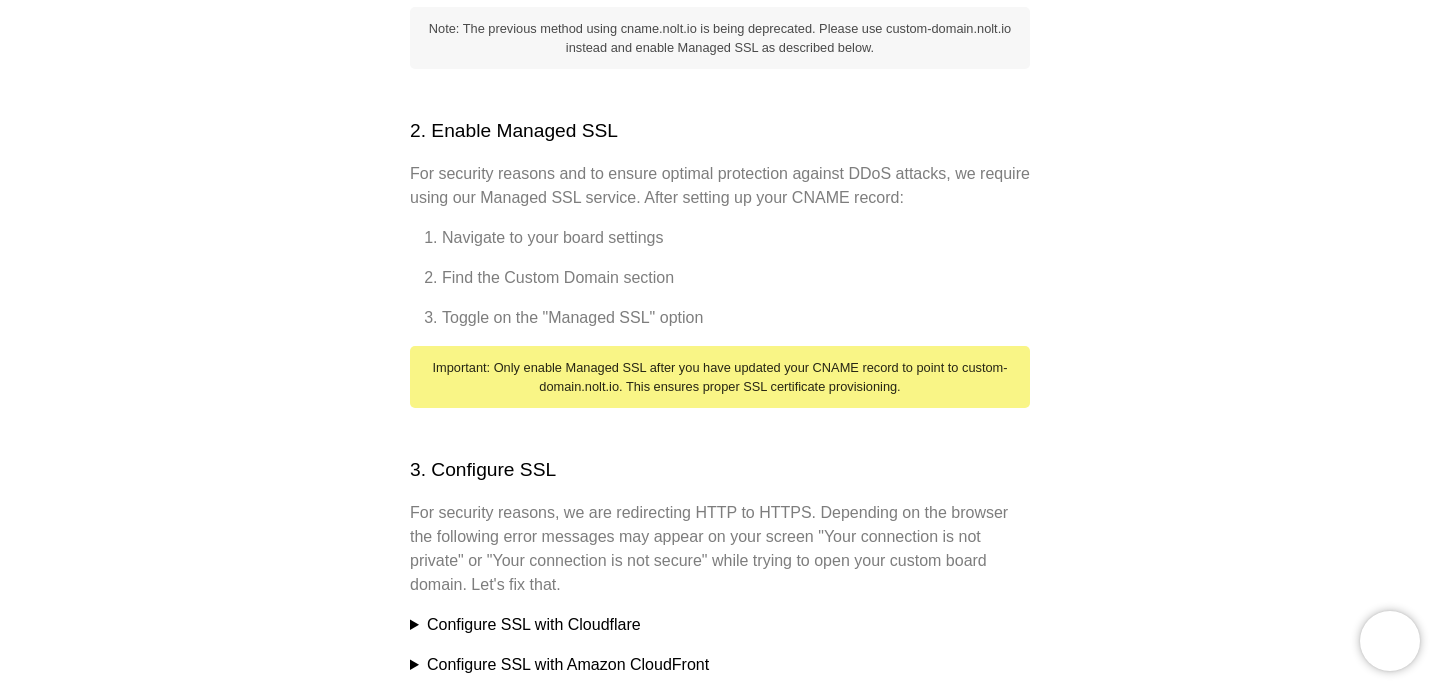 scroll, scrollTop: 0, scrollLeft: 0, axis: both 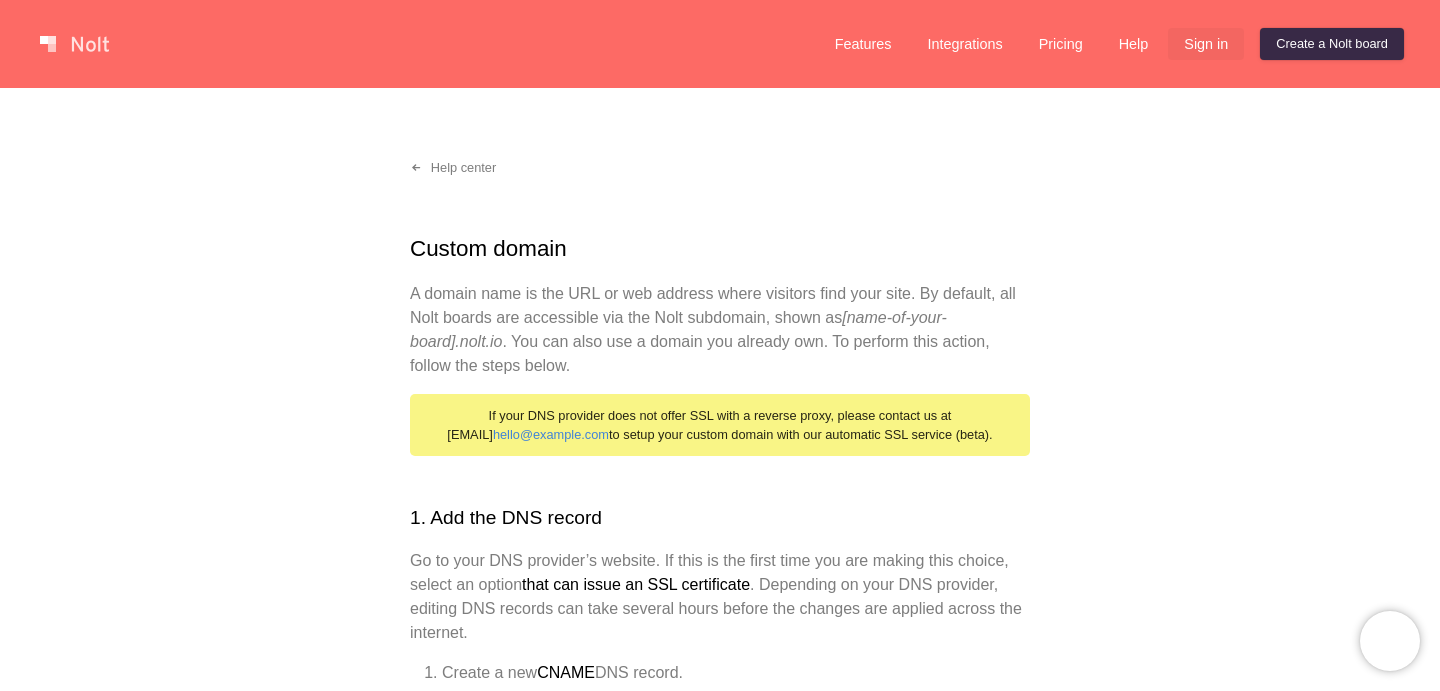 click on "Sign in" at bounding box center [1206, 44] 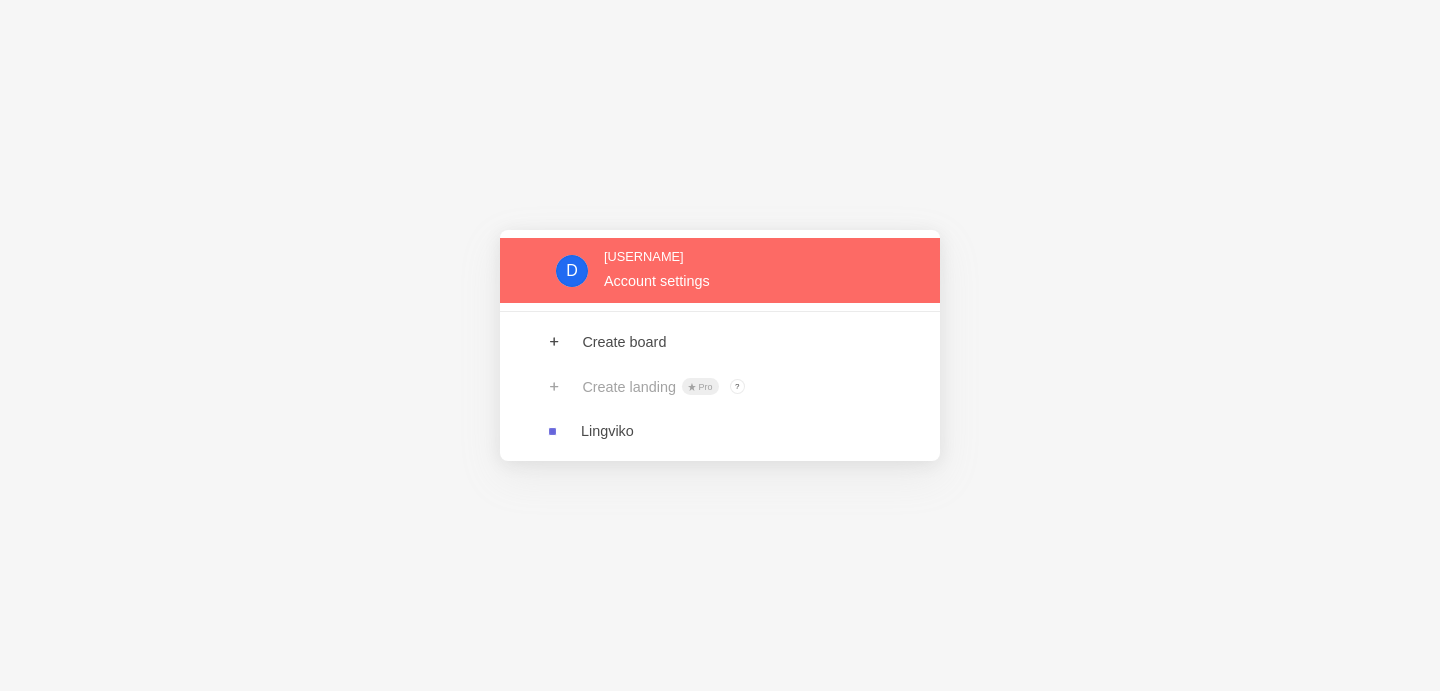 click at bounding box center (720, 270) 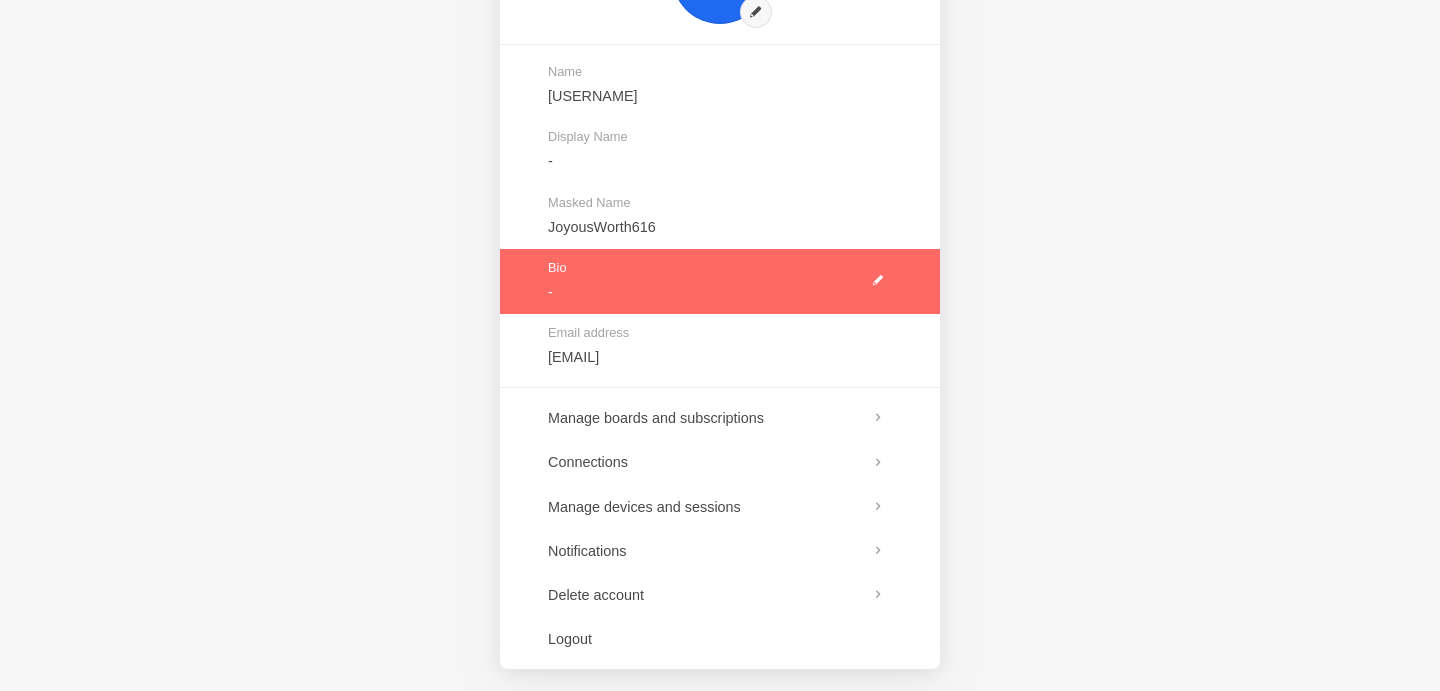 scroll, scrollTop: 182, scrollLeft: 0, axis: vertical 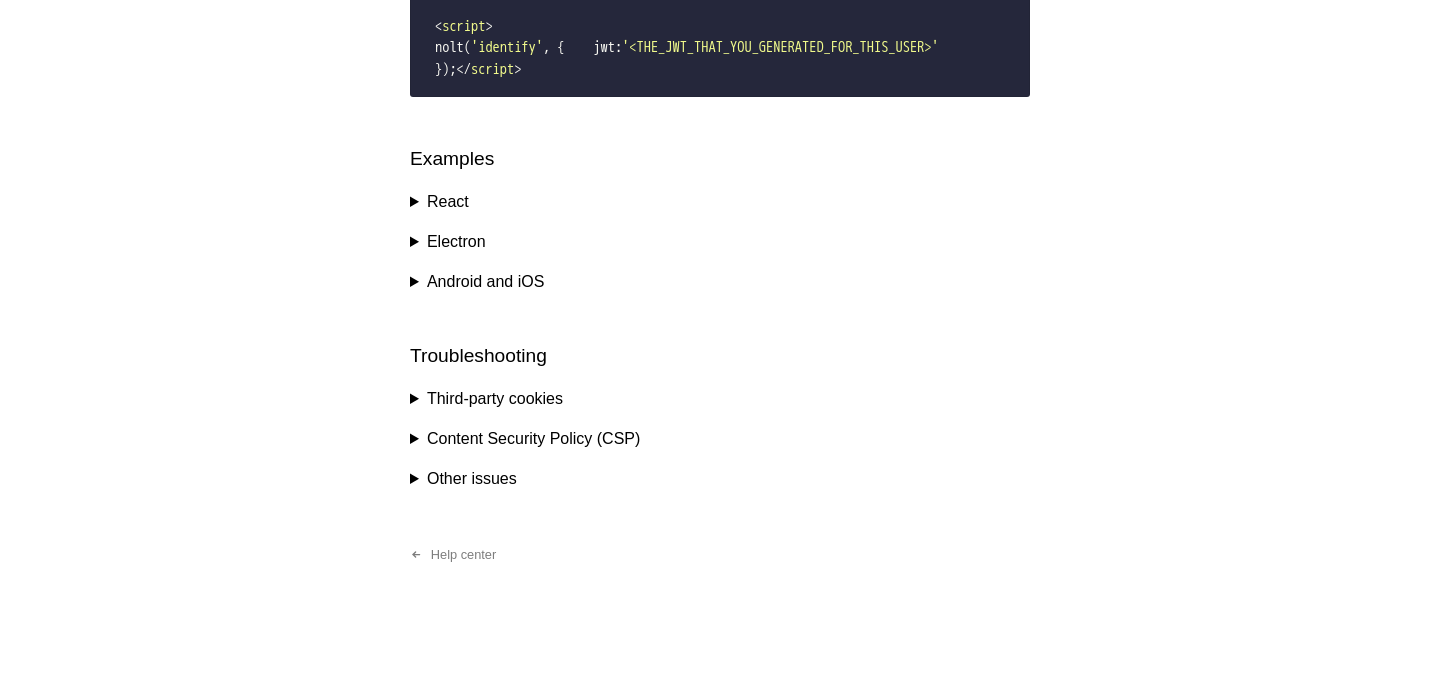 click on "Third-party cookies" at bounding box center [720, 202] 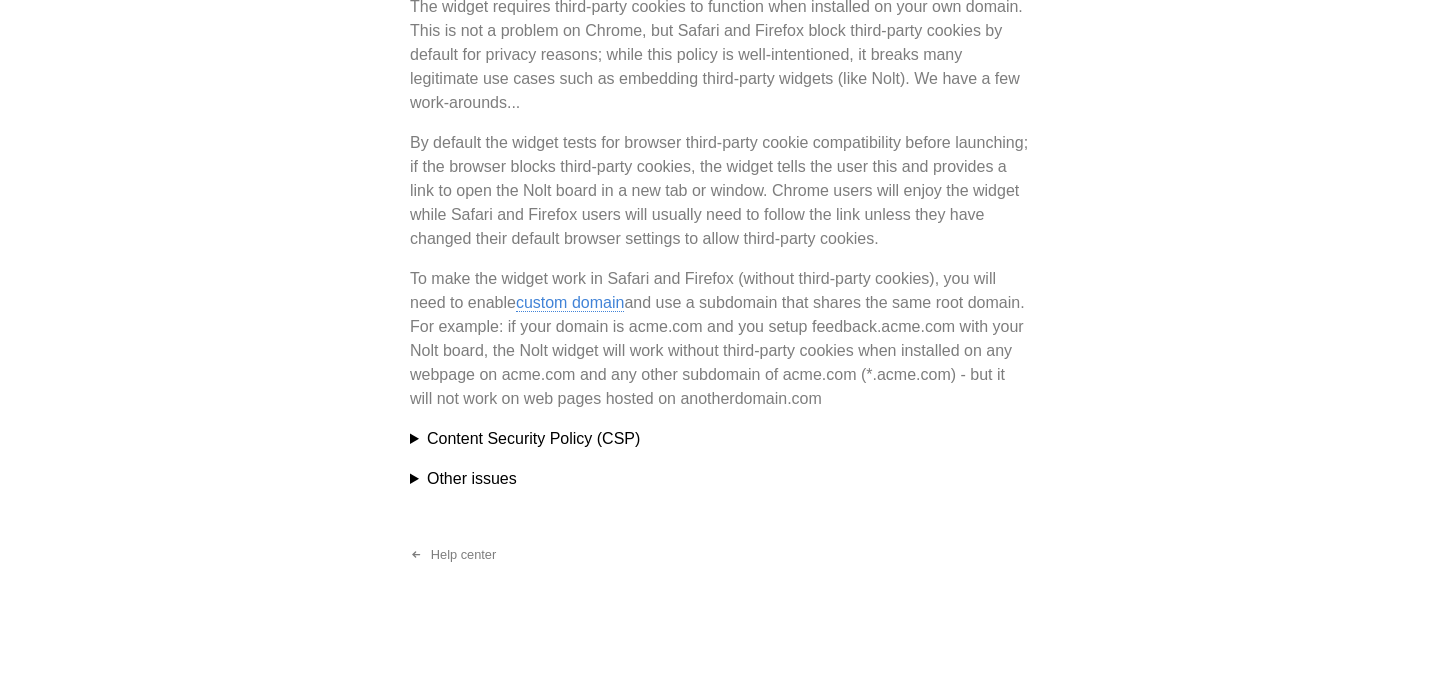 scroll, scrollTop: 3370, scrollLeft: 0, axis: vertical 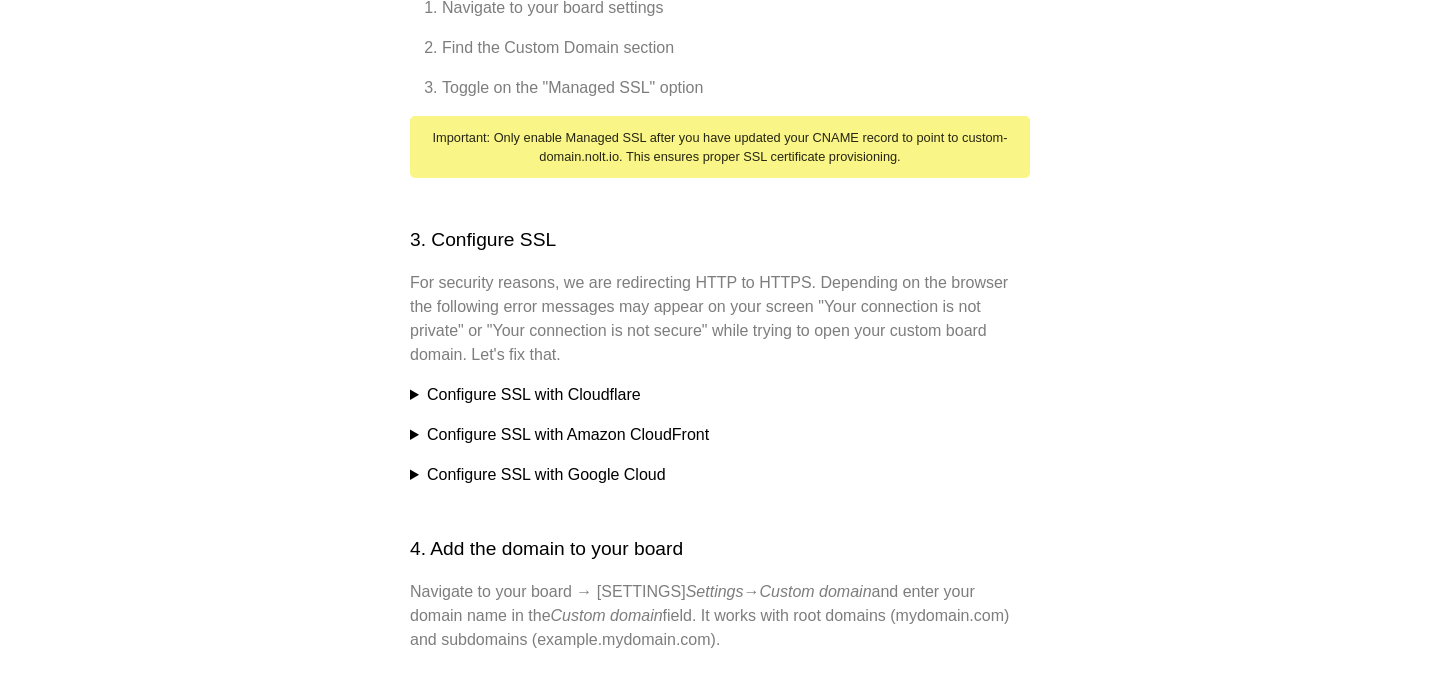 click on "Configure SSL with Cloudflare" at bounding box center (720, 395) 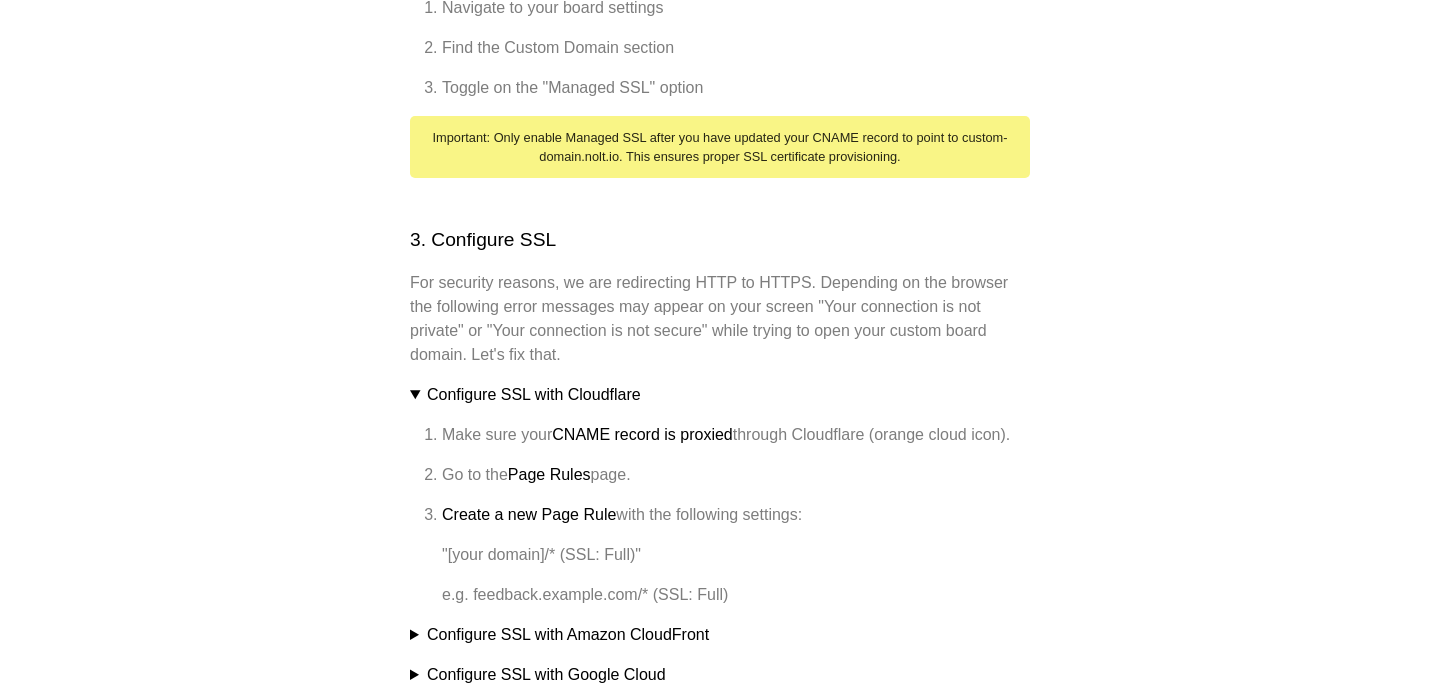 click on "Configure SSL with Cloudflare" at bounding box center (720, 395) 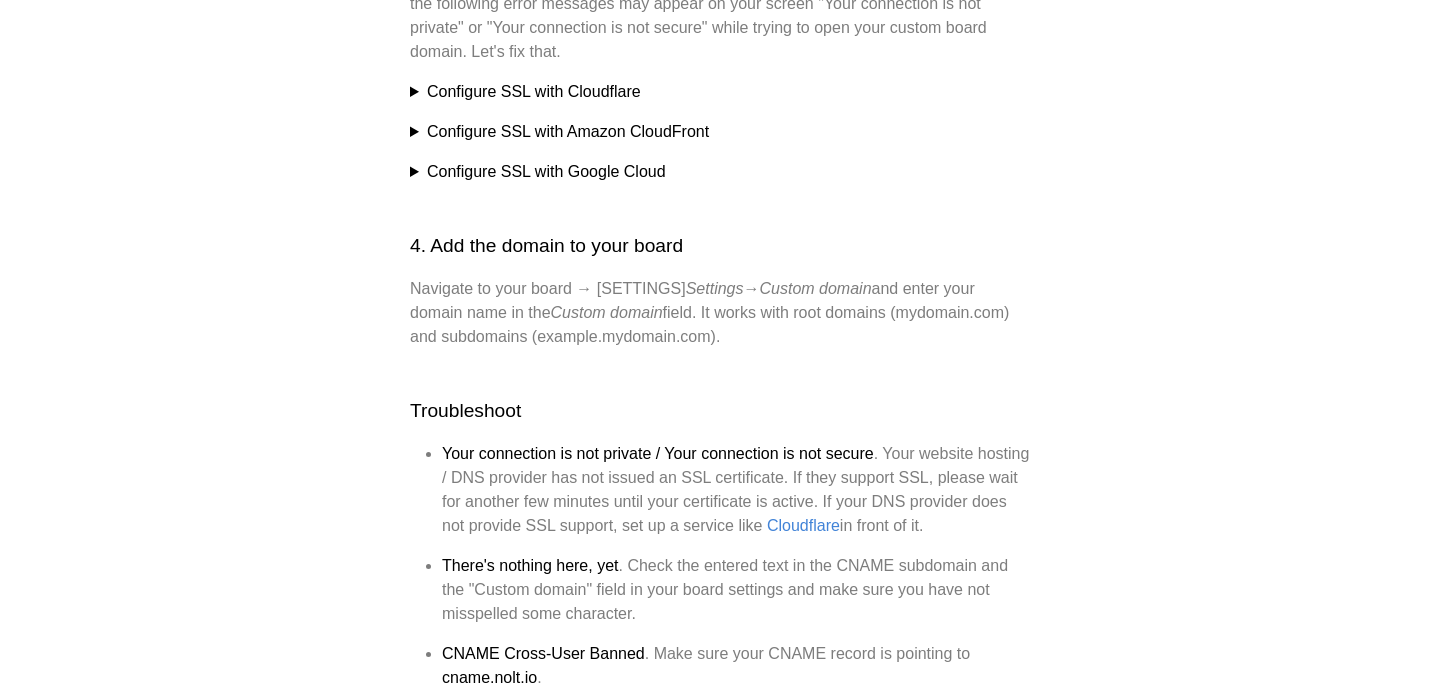 scroll, scrollTop: 1333, scrollLeft: 0, axis: vertical 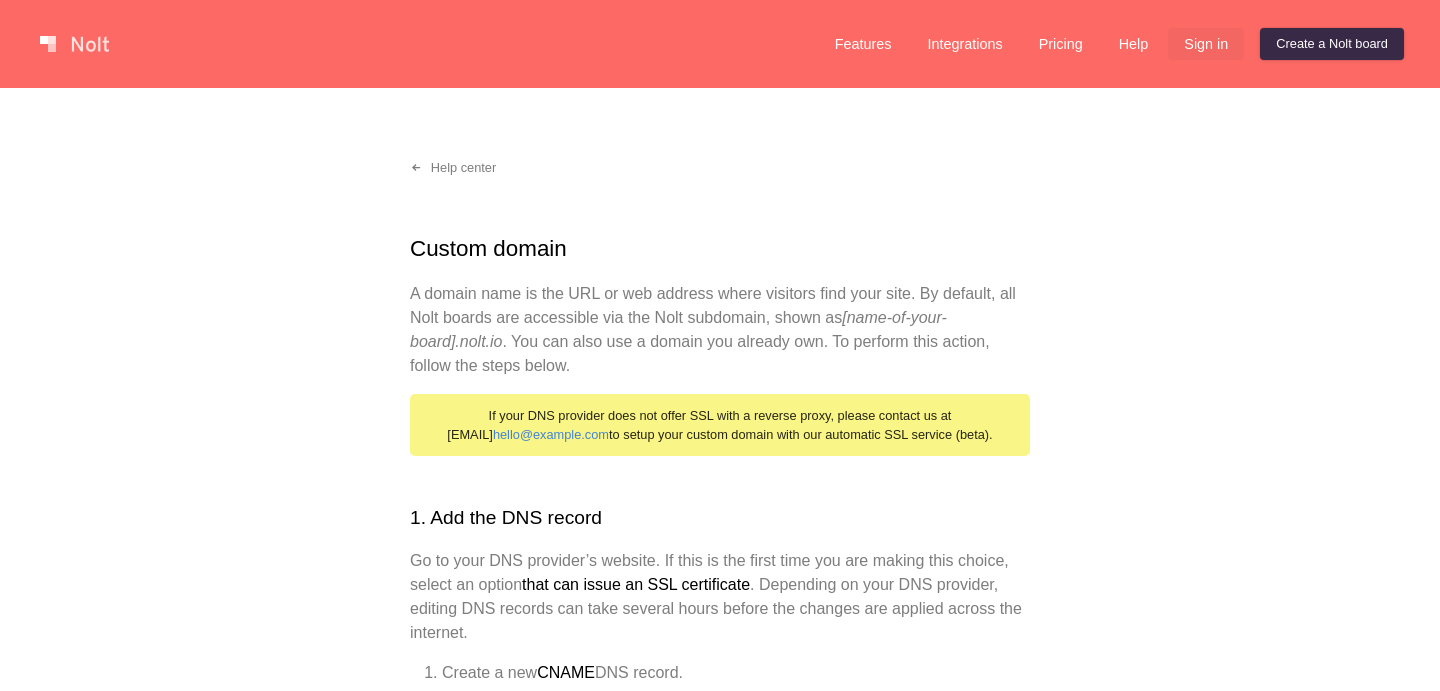 click on "Sign in" at bounding box center (1206, 44) 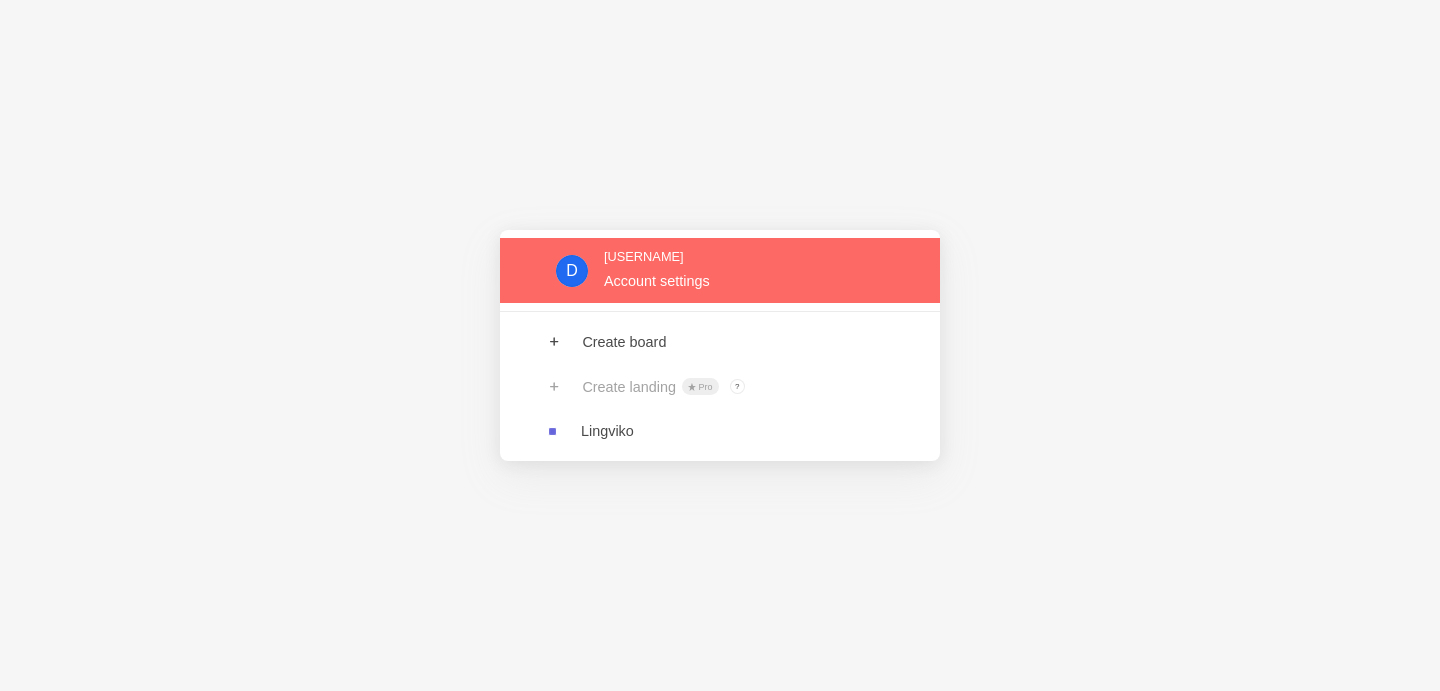 click at bounding box center (720, 270) 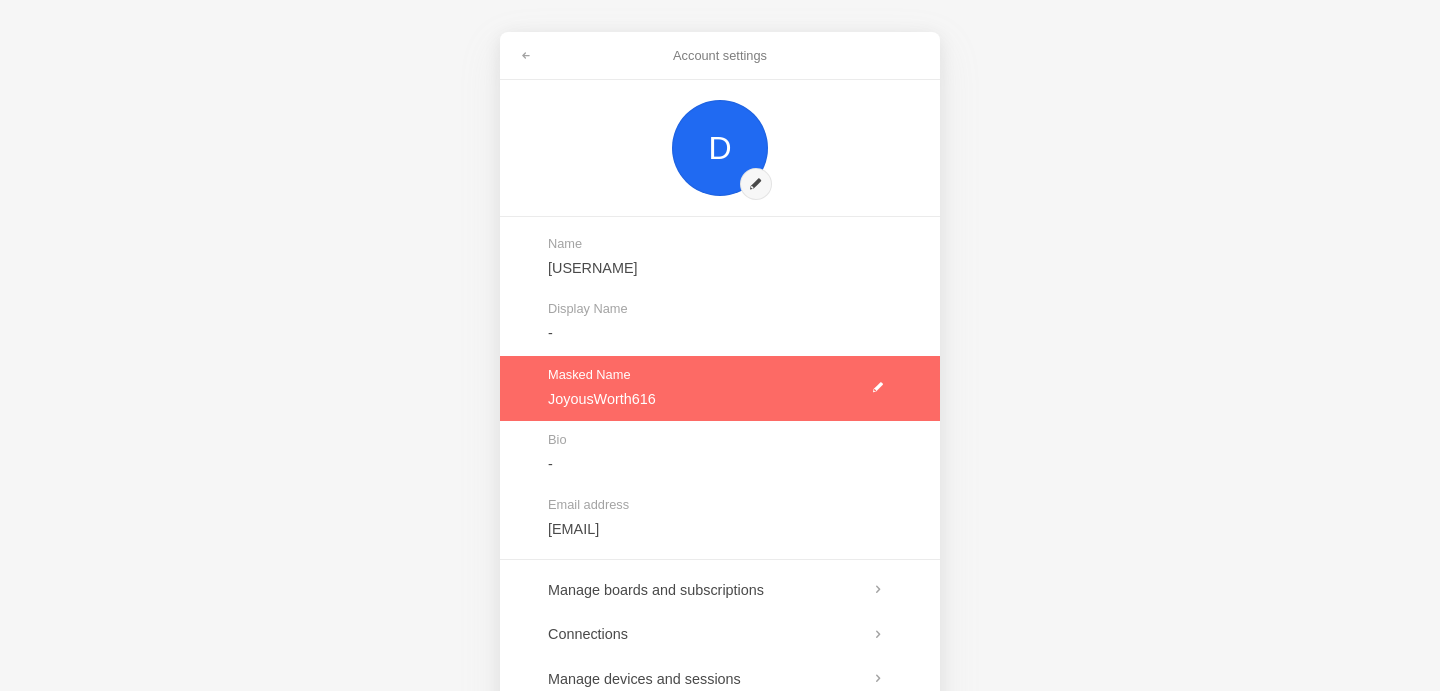 scroll, scrollTop: 182, scrollLeft: 0, axis: vertical 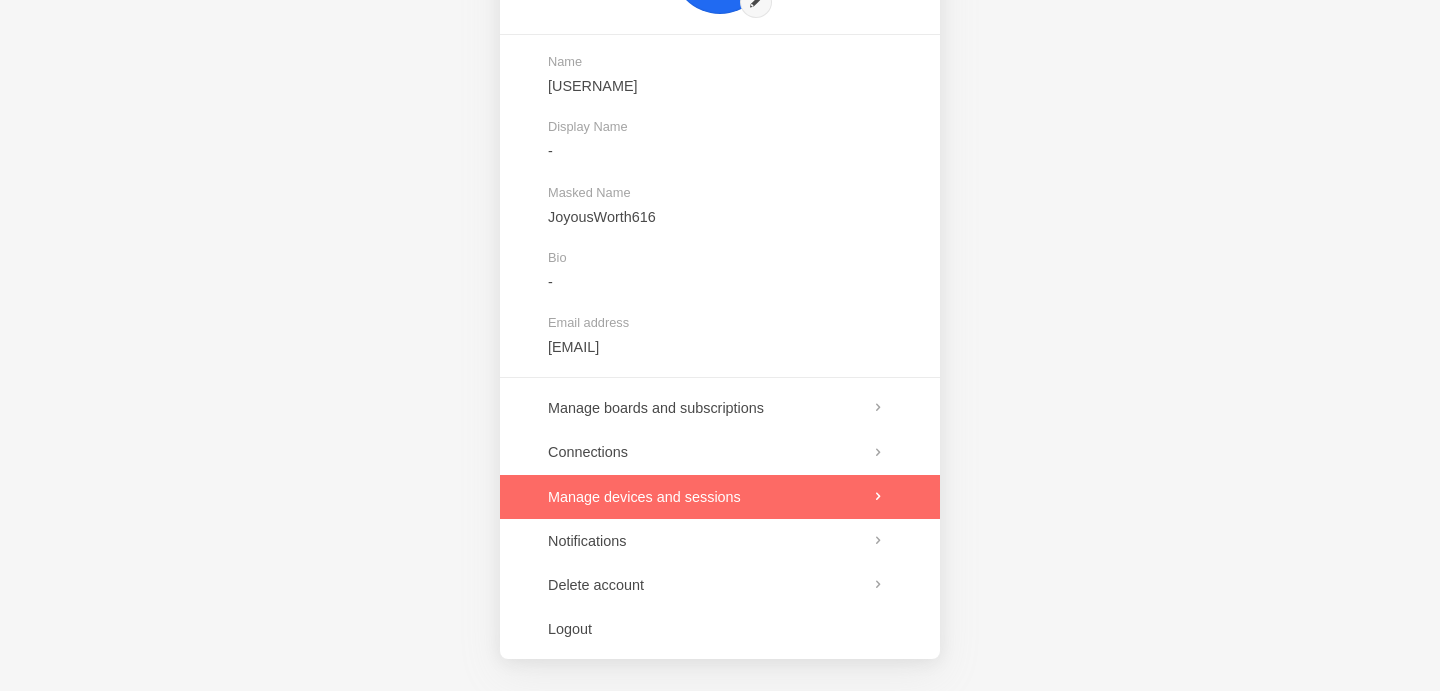 click at bounding box center (720, 497) 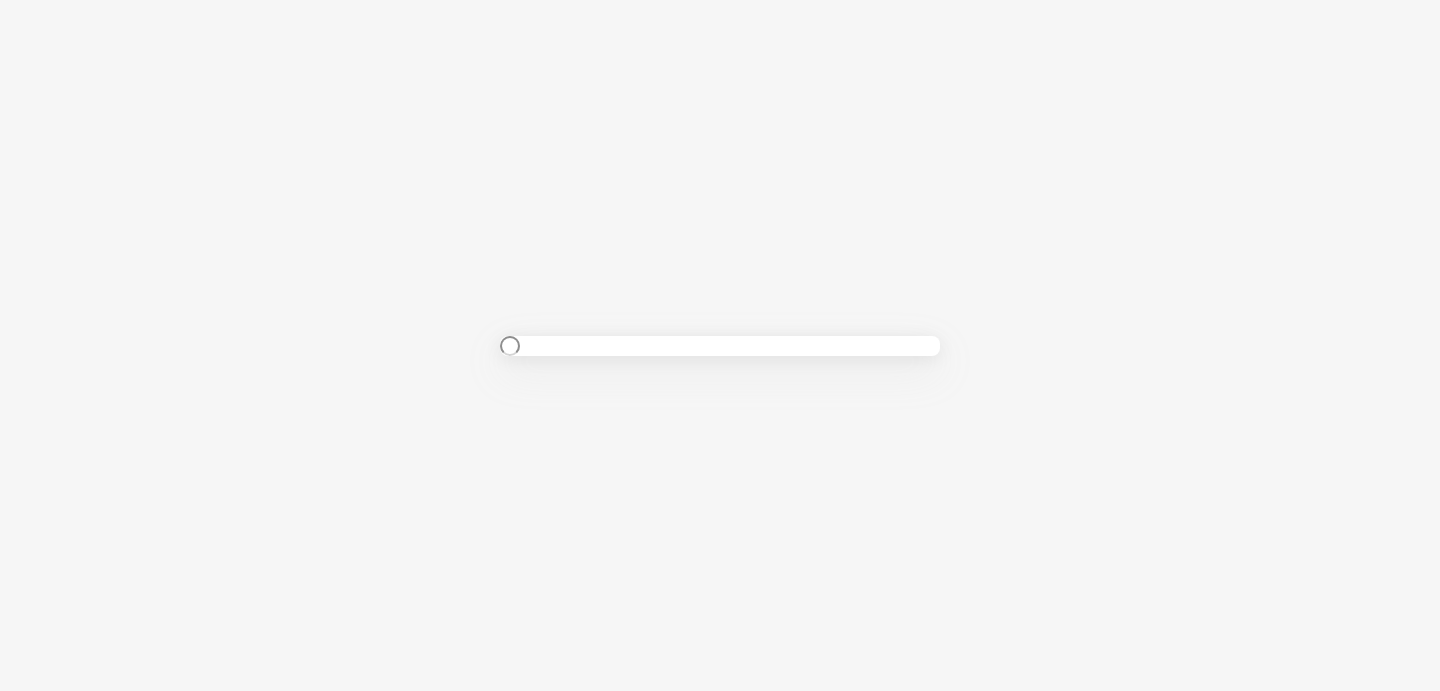 scroll, scrollTop: 0, scrollLeft: 0, axis: both 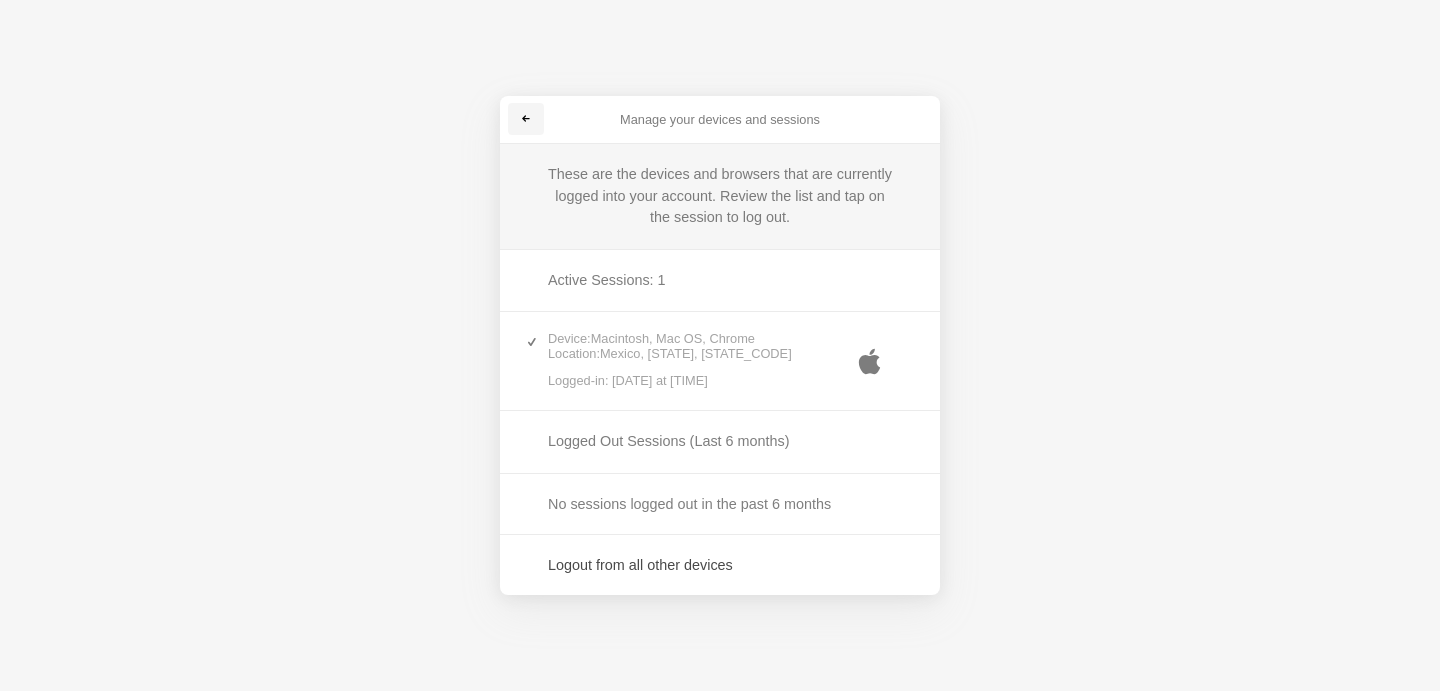 click at bounding box center [526, 119] 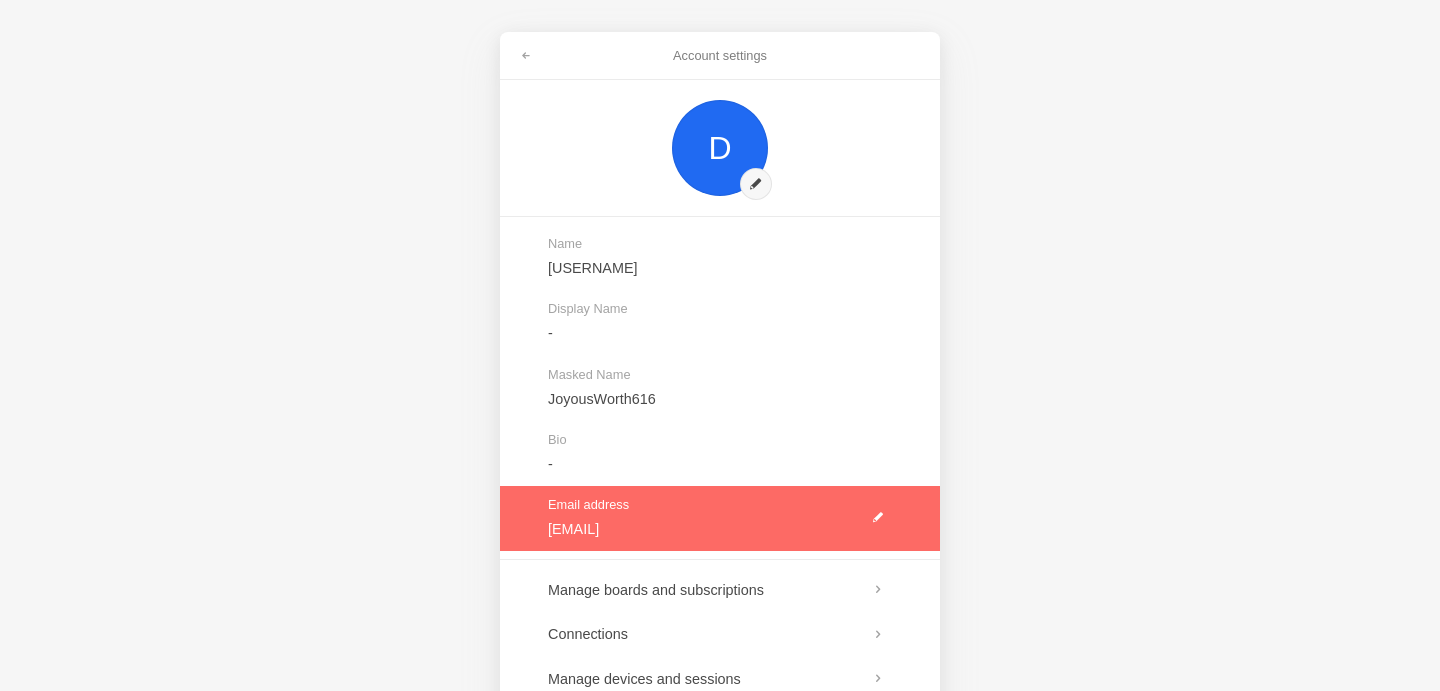 scroll, scrollTop: 129, scrollLeft: 0, axis: vertical 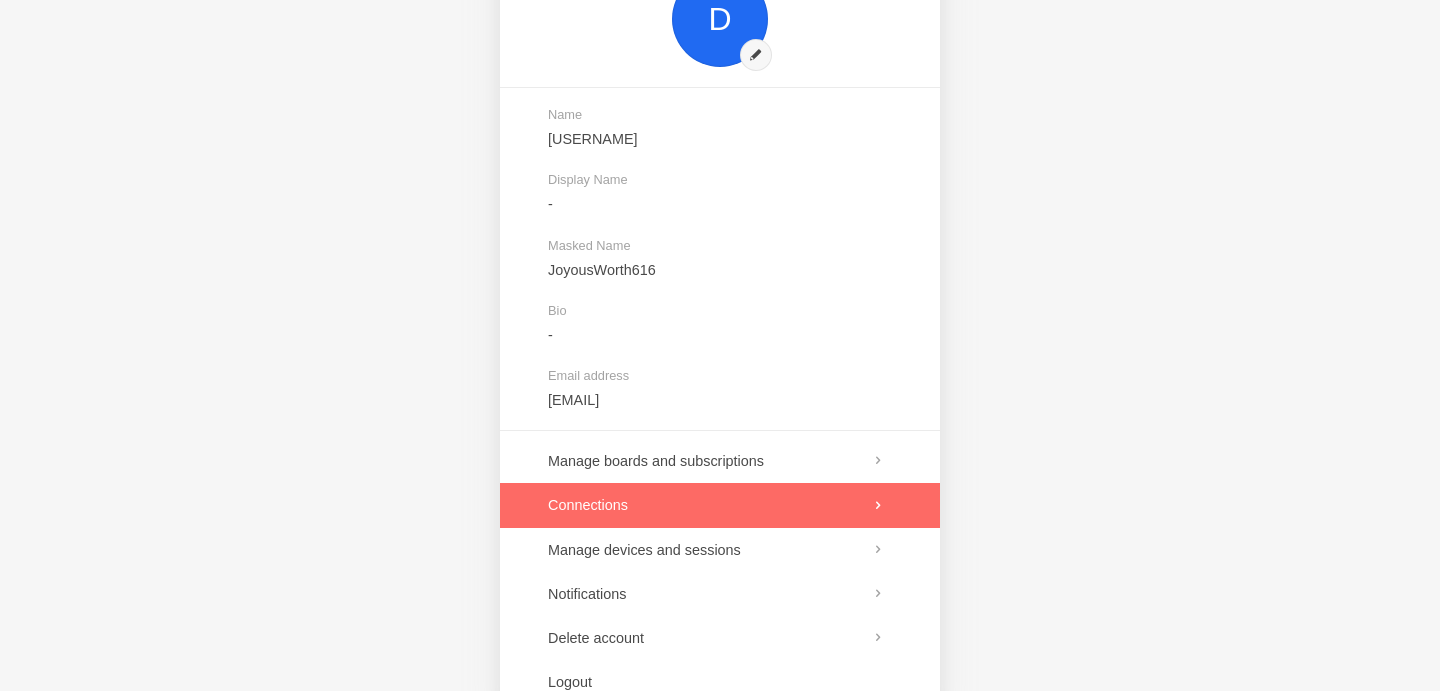 click at bounding box center [720, 505] 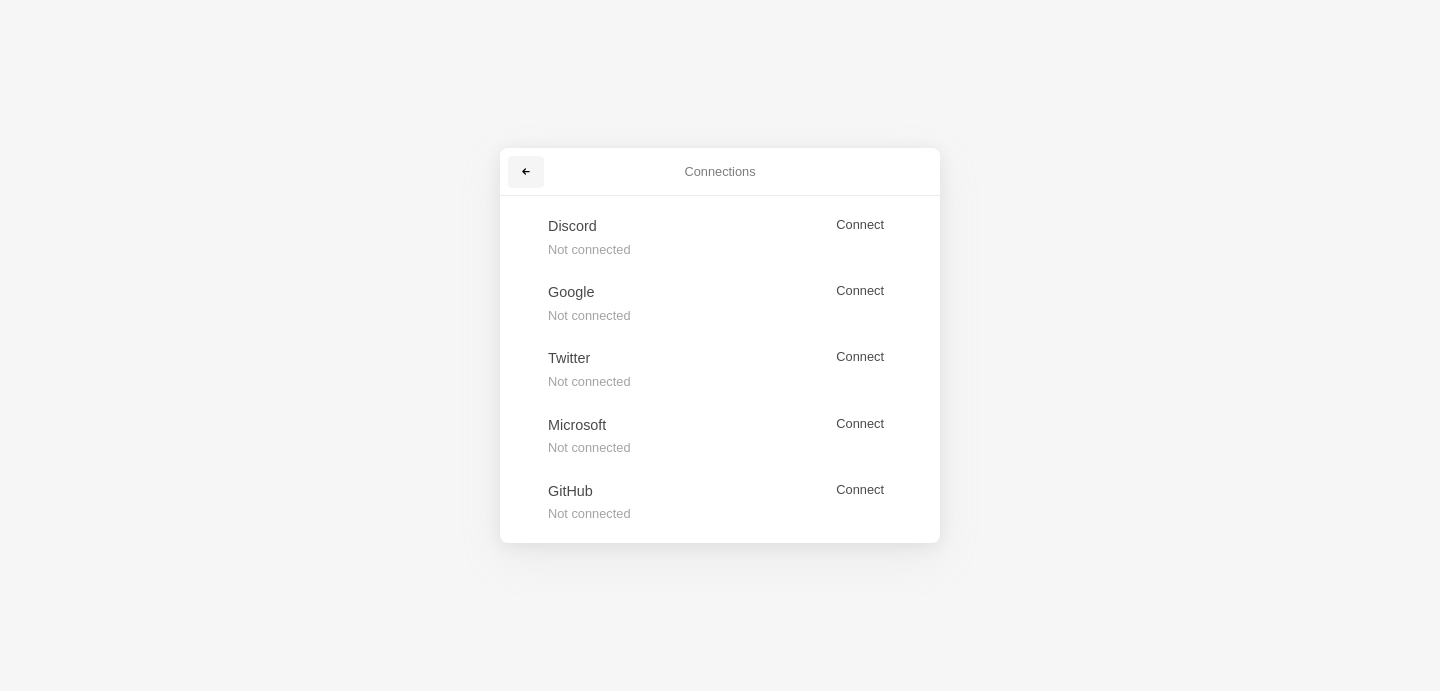 click at bounding box center [526, 172] 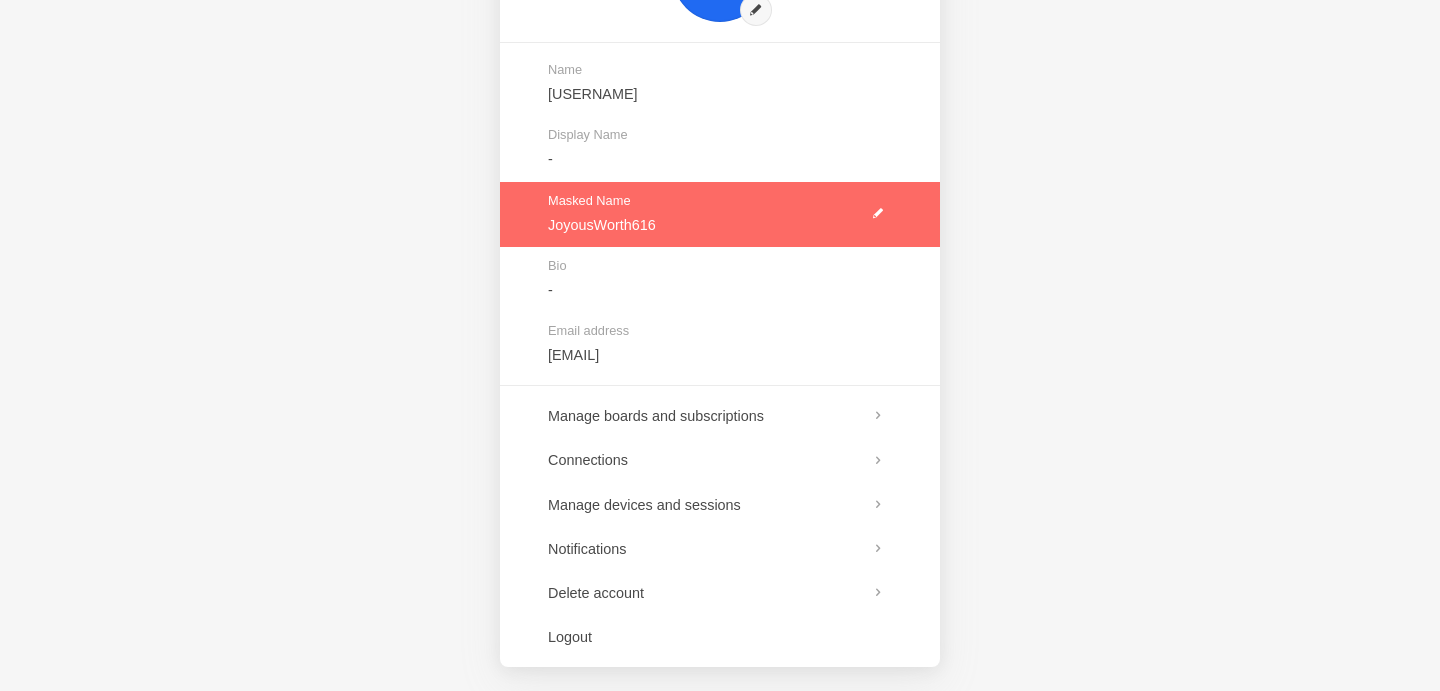 scroll, scrollTop: 182, scrollLeft: 0, axis: vertical 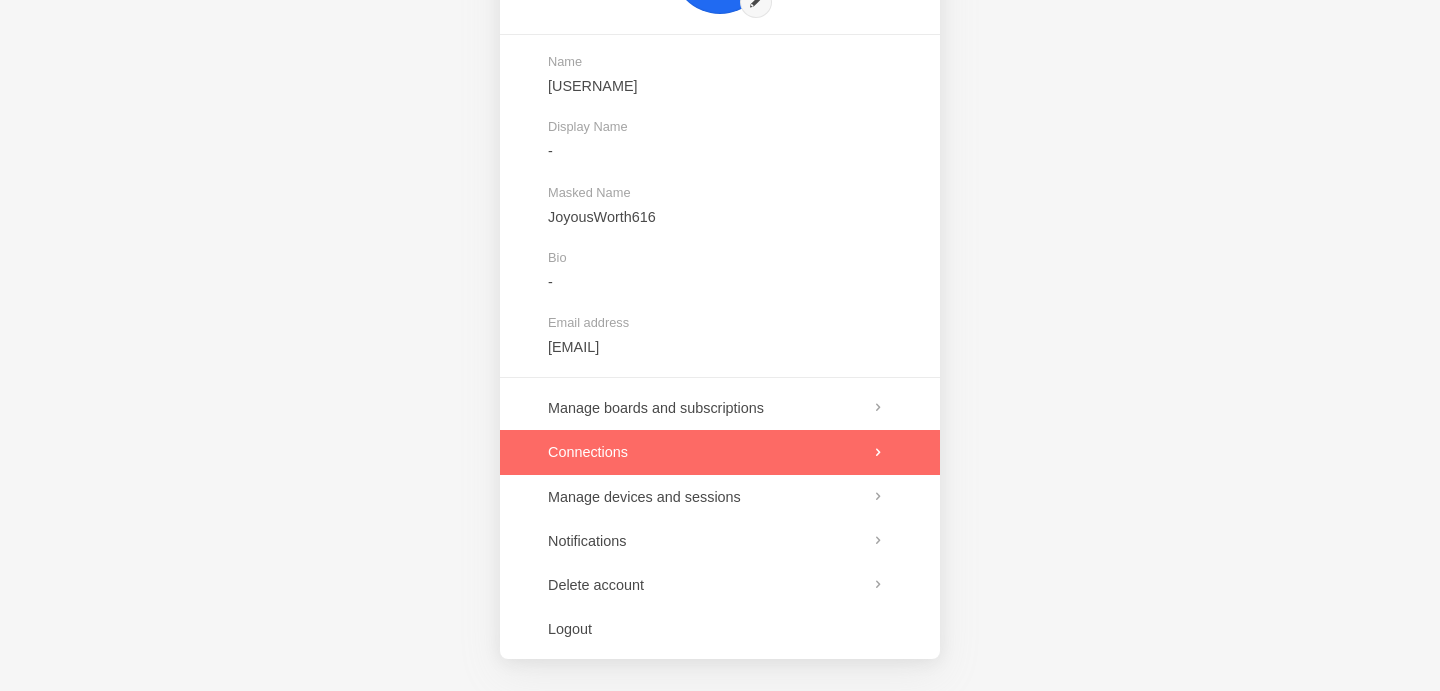 click at bounding box center (720, 452) 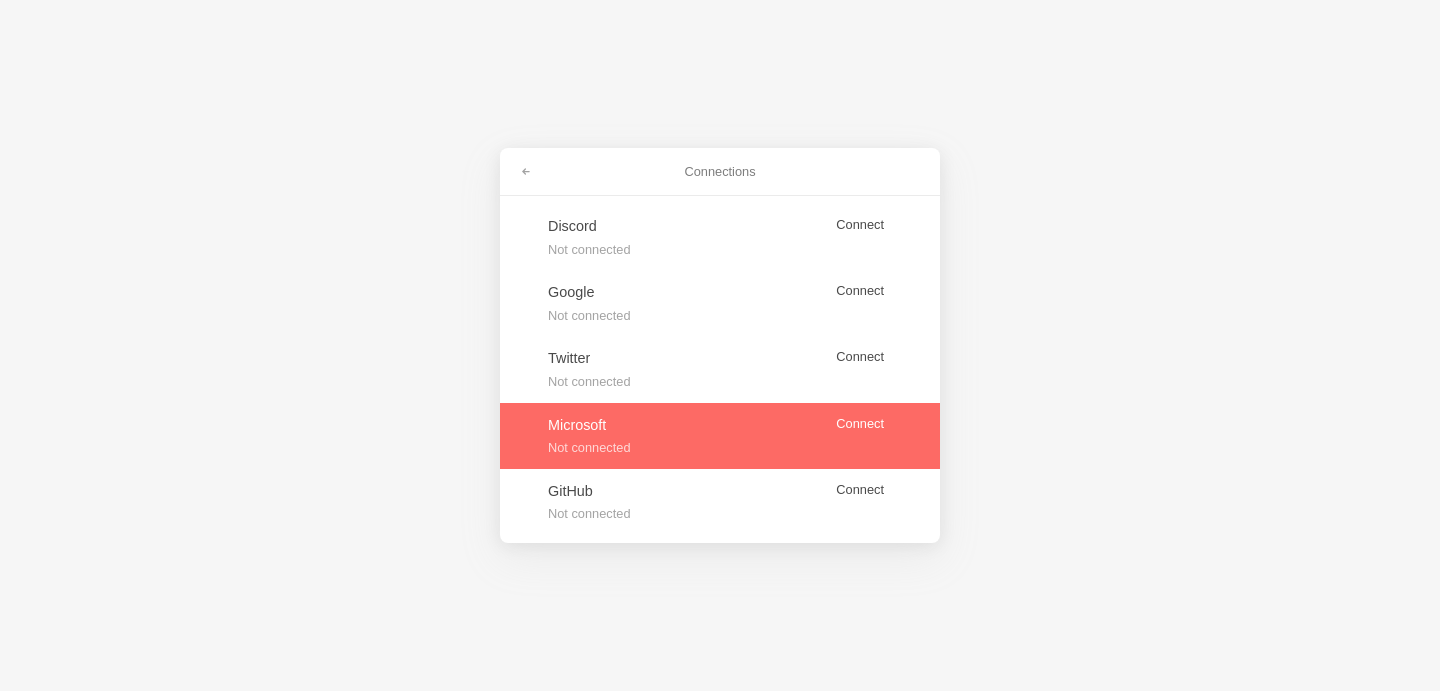 scroll, scrollTop: 0, scrollLeft: 0, axis: both 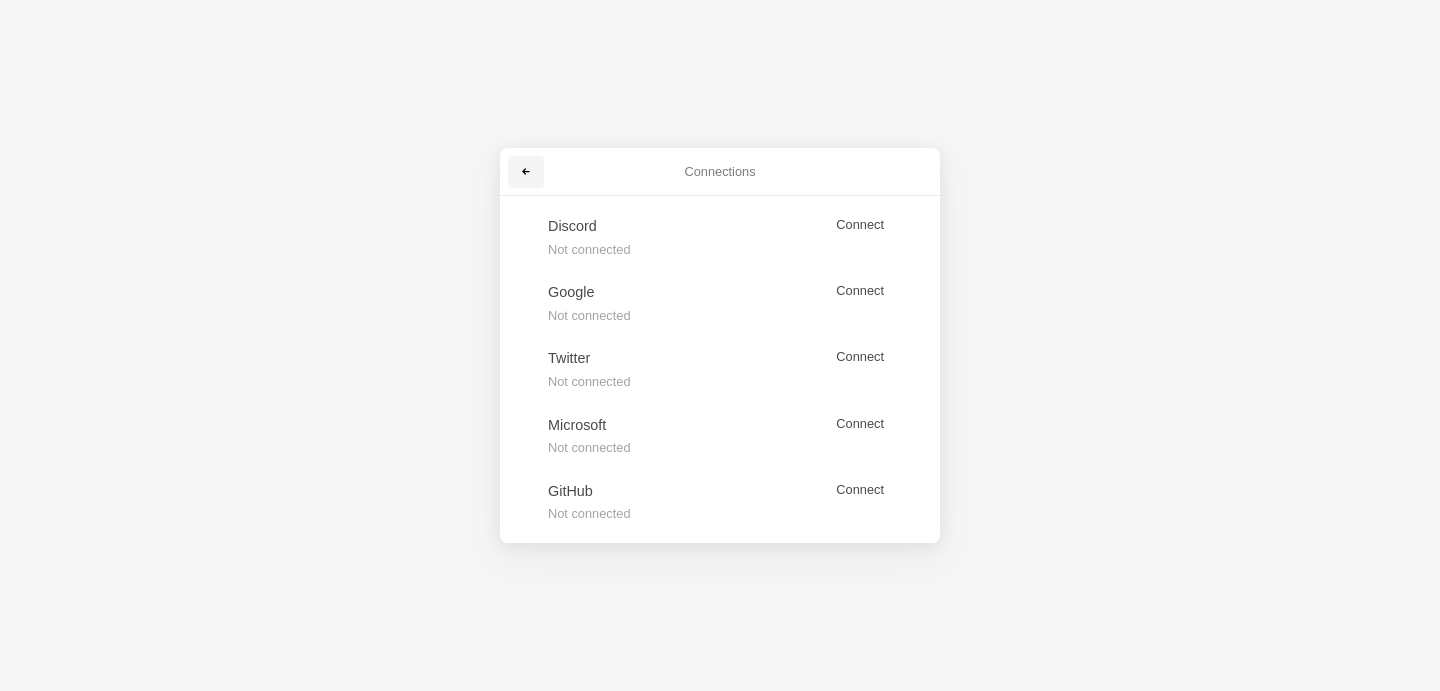 click at bounding box center [526, 172] 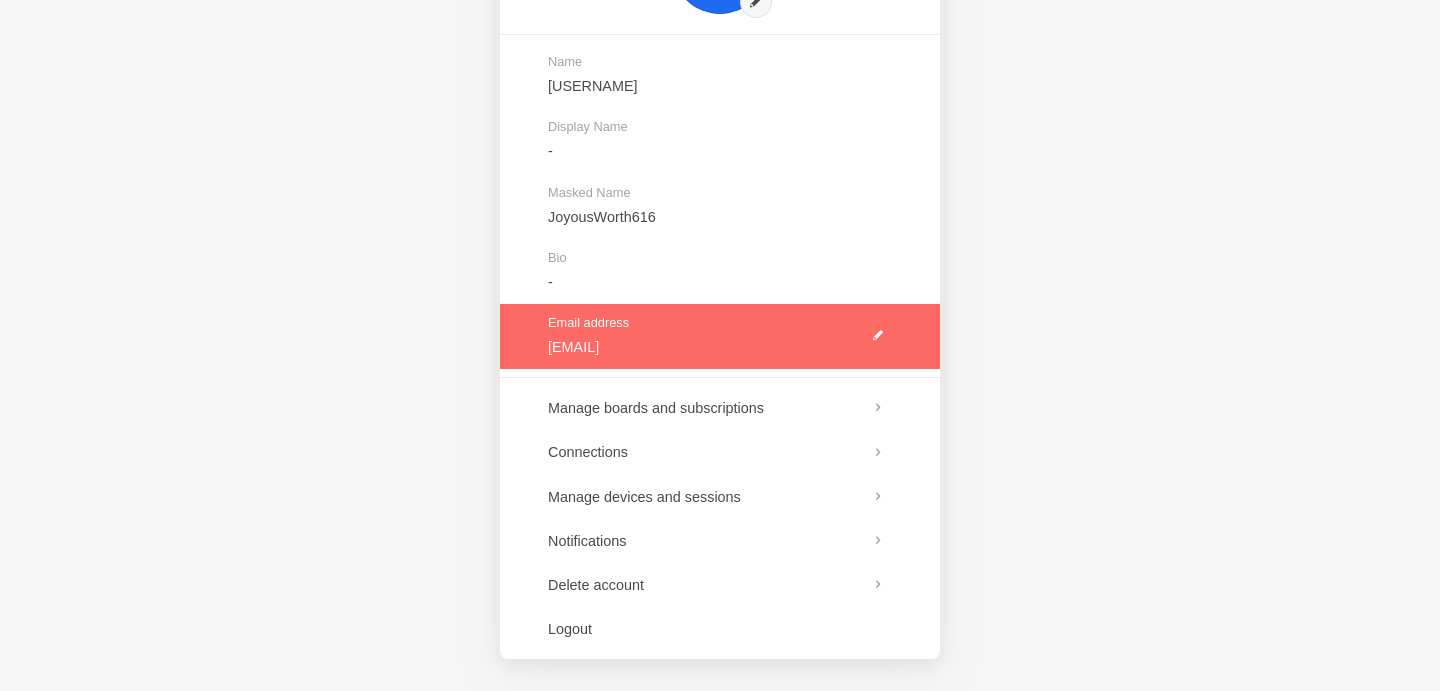 scroll, scrollTop: 0, scrollLeft: 0, axis: both 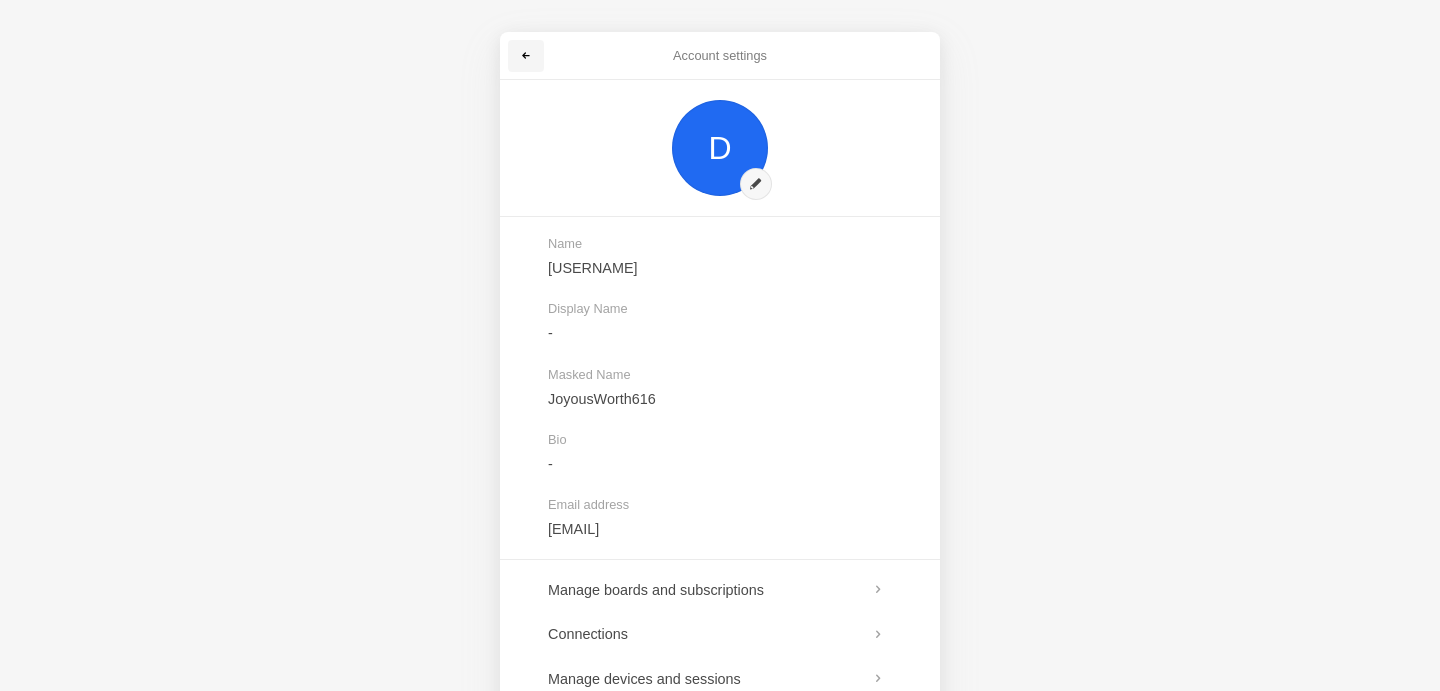 click at bounding box center [526, 56] 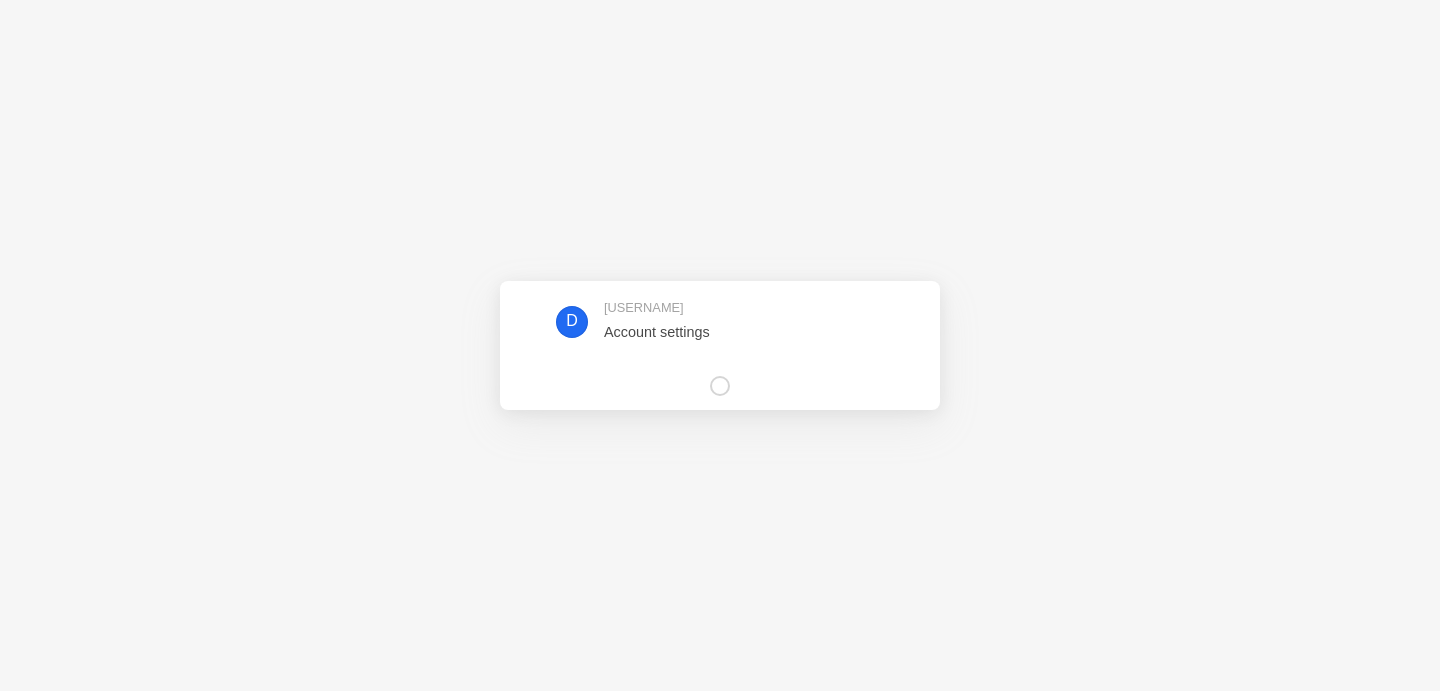 scroll, scrollTop: 0, scrollLeft: 0, axis: both 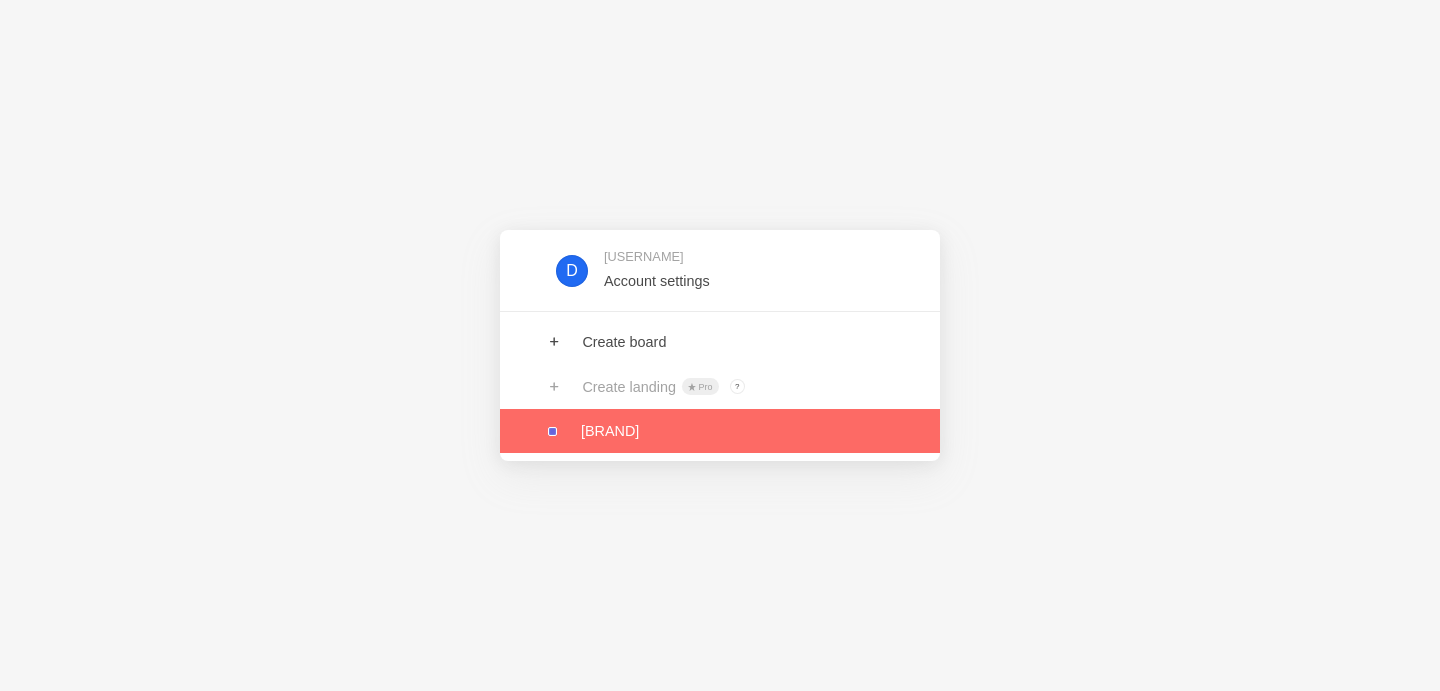 click at bounding box center (720, 431) 